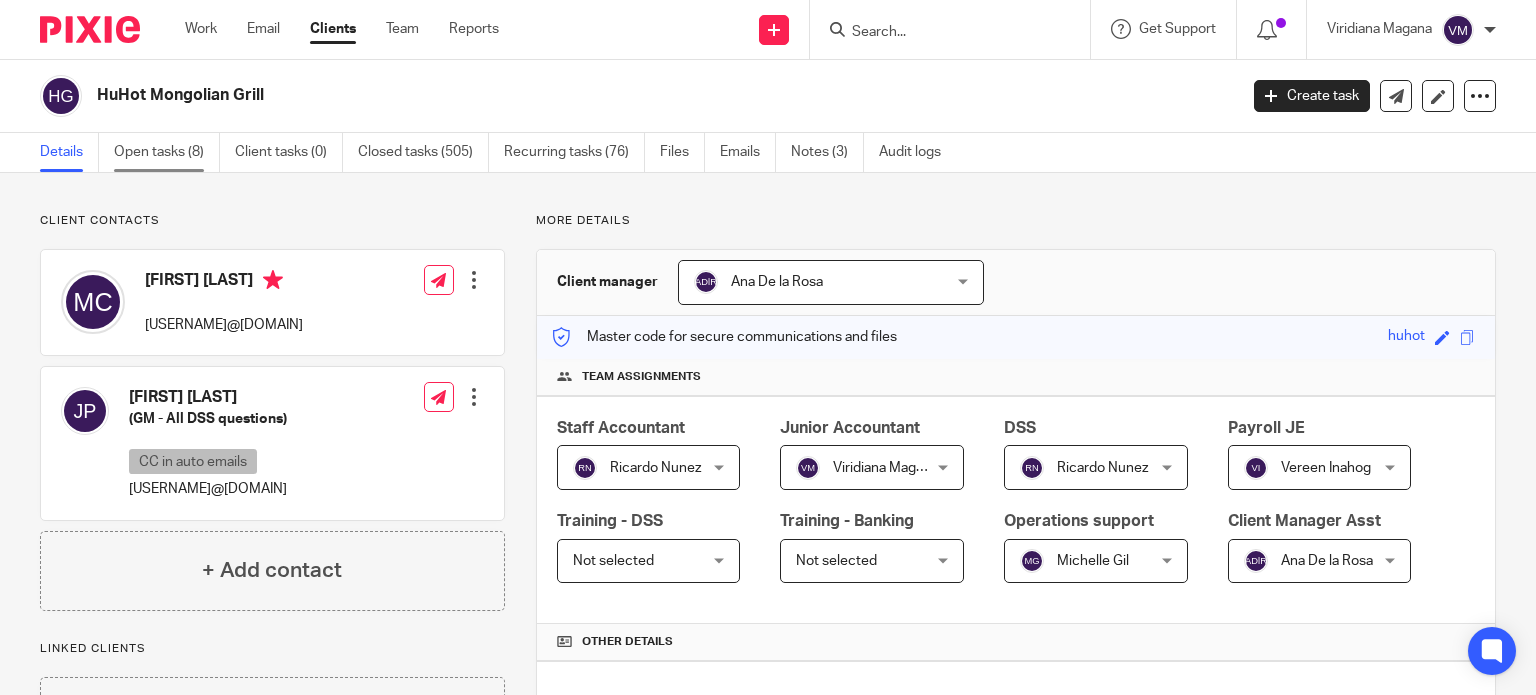 scroll, scrollTop: 0, scrollLeft: 0, axis: both 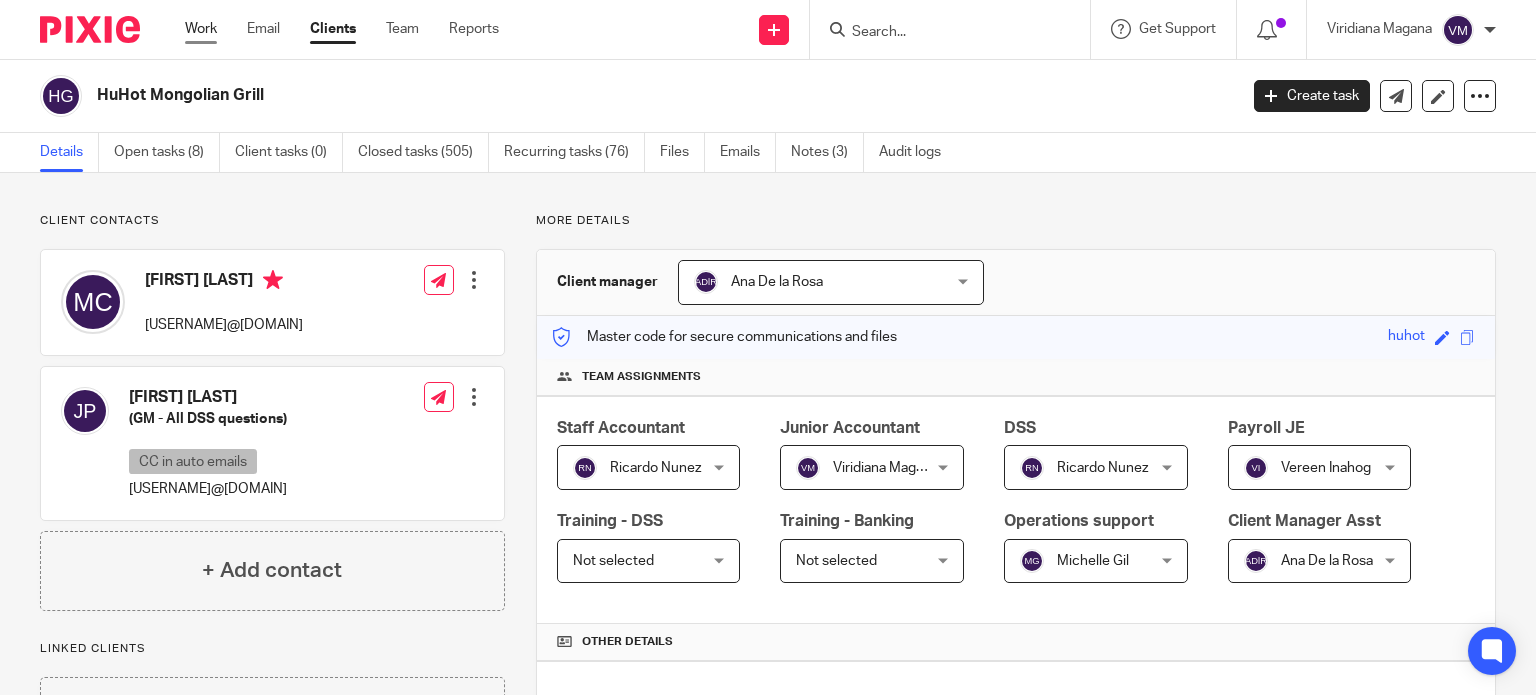 click on "Work" at bounding box center (201, 29) 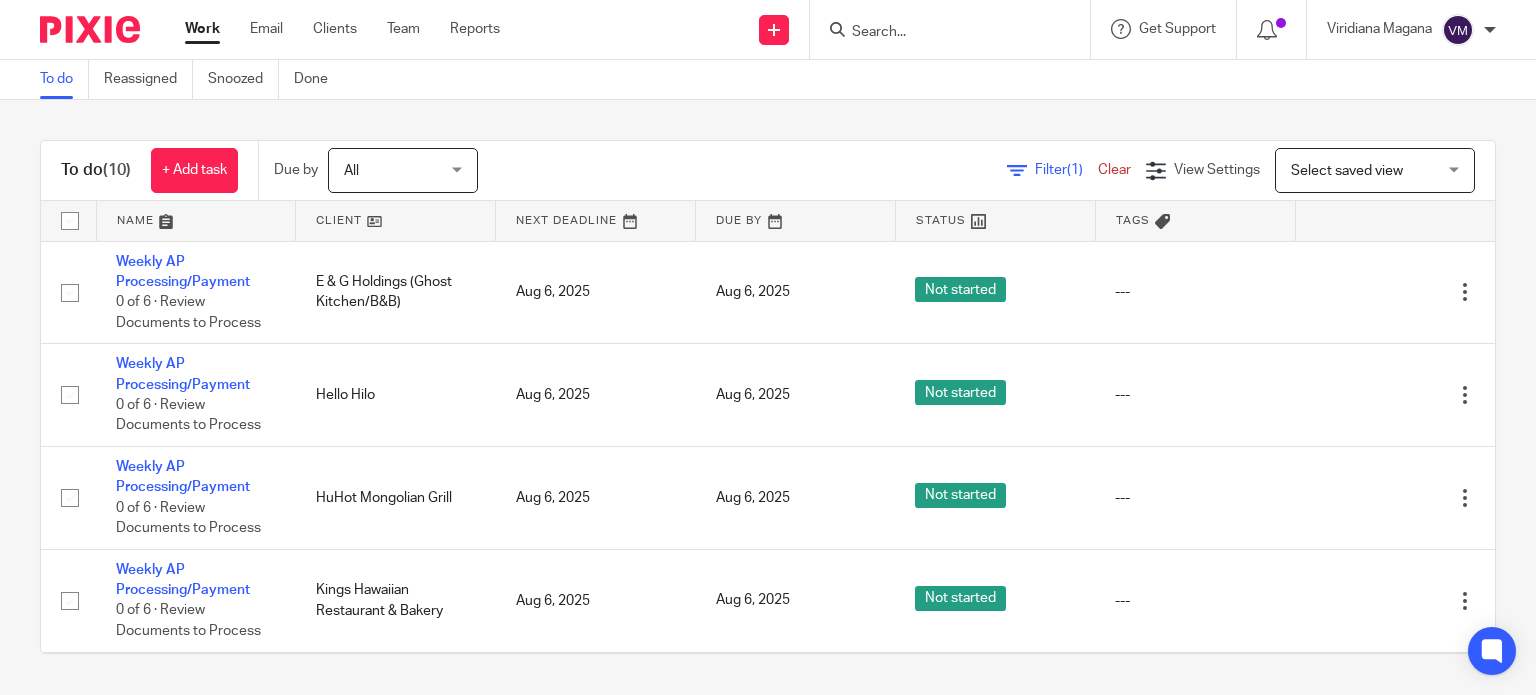 scroll, scrollTop: 0, scrollLeft: 0, axis: both 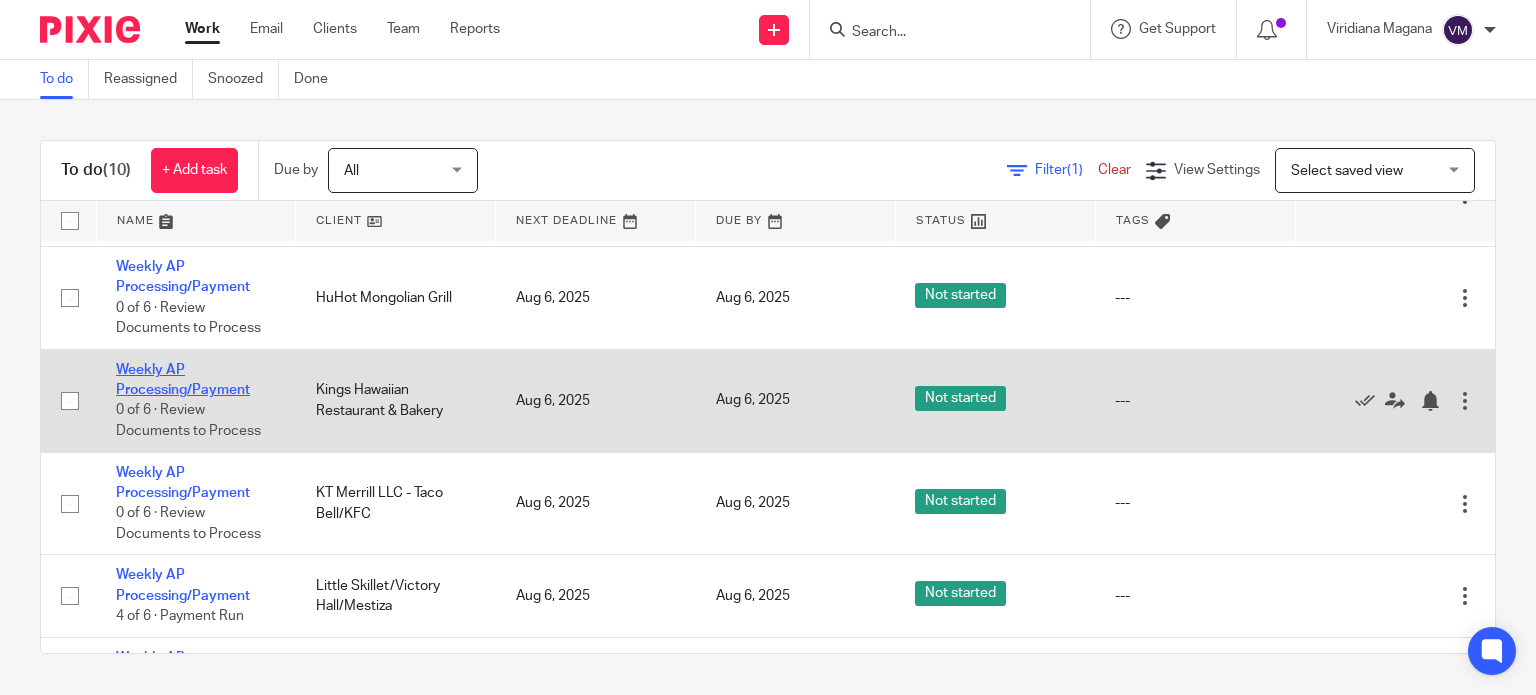 click on "Weekly AP Processing/Payment" at bounding box center (183, 380) 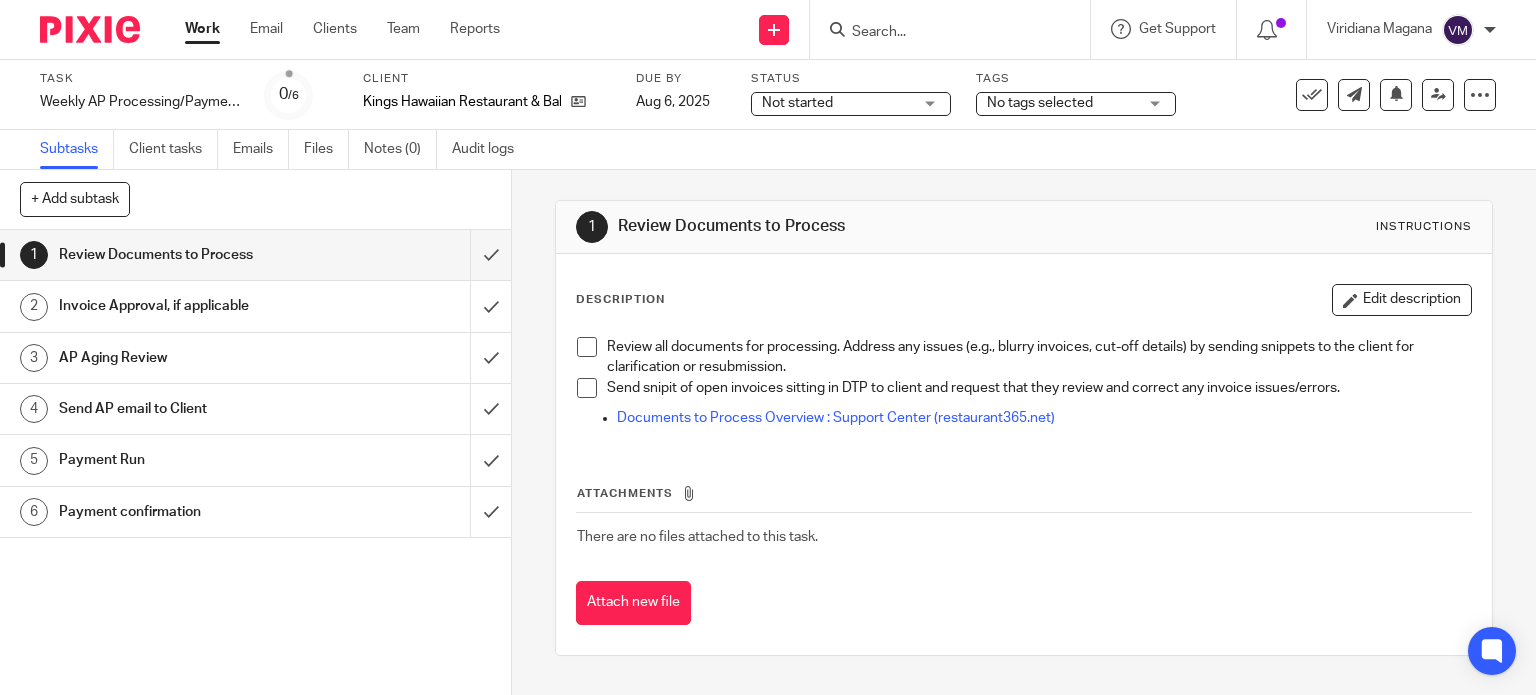 scroll, scrollTop: 0, scrollLeft: 0, axis: both 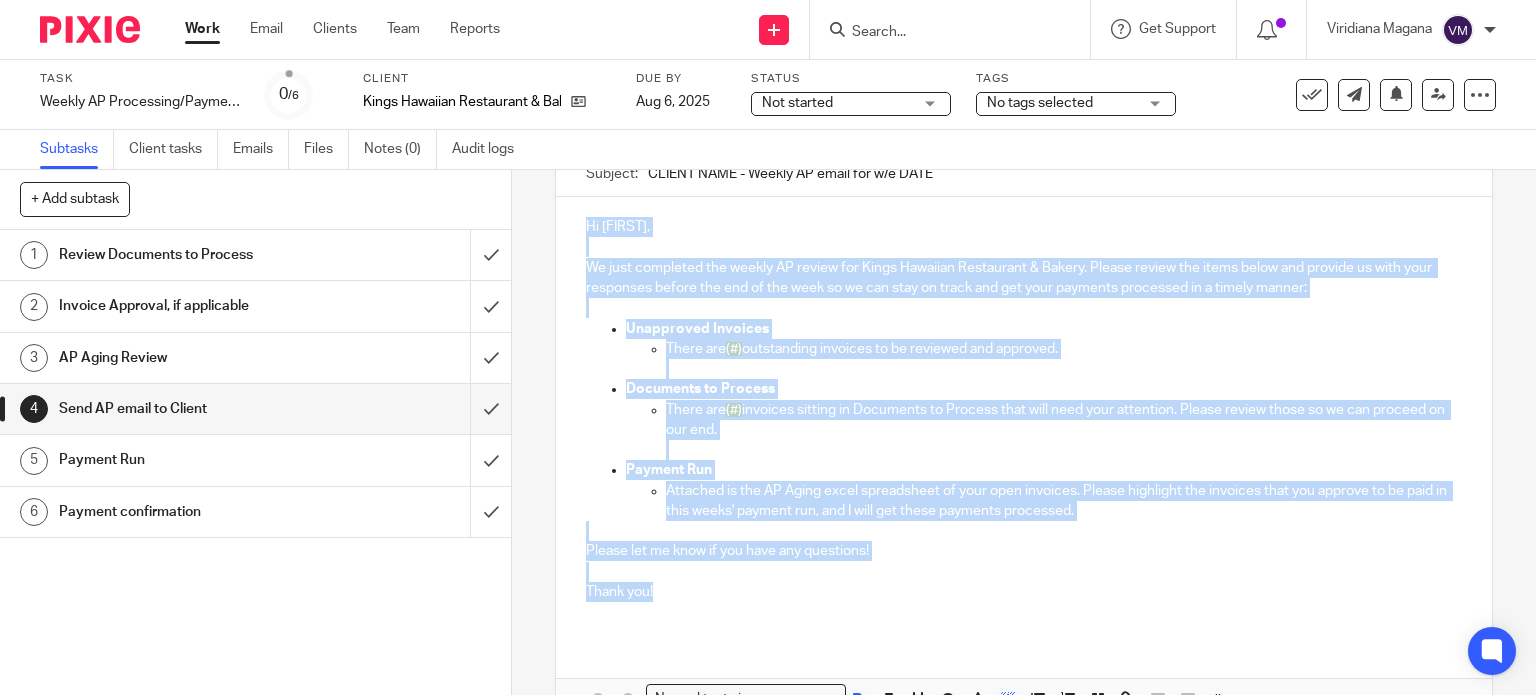 drag, startPoint x: 580, startPoint y: 223, endPoint x: 653, endPoint y: 600, distance: 384.0026 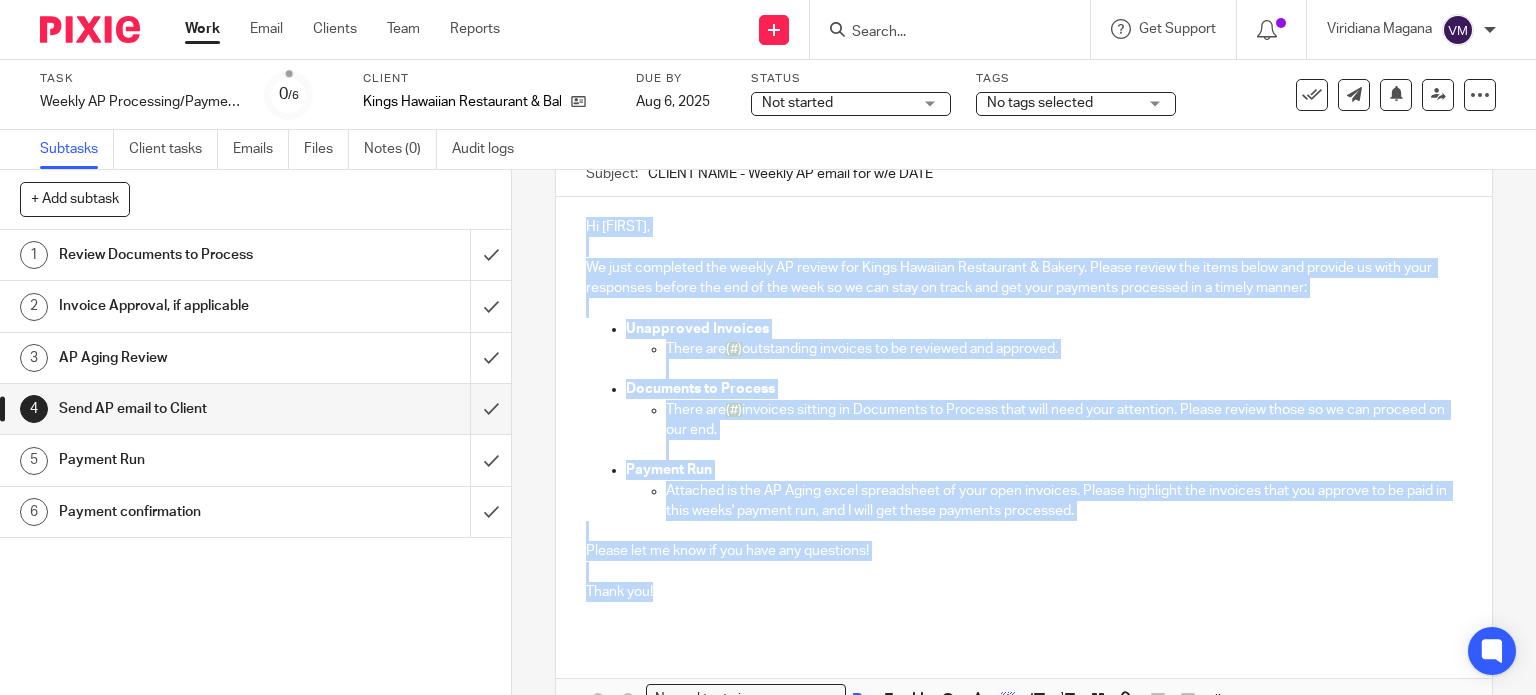 click on "Hi Ian, We just completed the weekly AP review for Kings Hawaiian Restaurant & Bakery. Please review the items below and provide us with your responses before the end of the week so we can stay on track and get your payments processed in a timely manner: Unapproved Invoices There are  (#)  outstanding invoices to be reviewed and approved. Documents to Process There are  (#)  invoices sitting in Documents to Process that will need your attention. Please review those so we can proceed on our end. Payment Run Attached is the AP Aging excel spreadsheet of your open invoices. Please highlight the invoices that you approve to be paid in this weeks' payment run, and I will get these payments processed. Please let me know if you have any questions! Thank you!" at bounding box center [1024, 417] 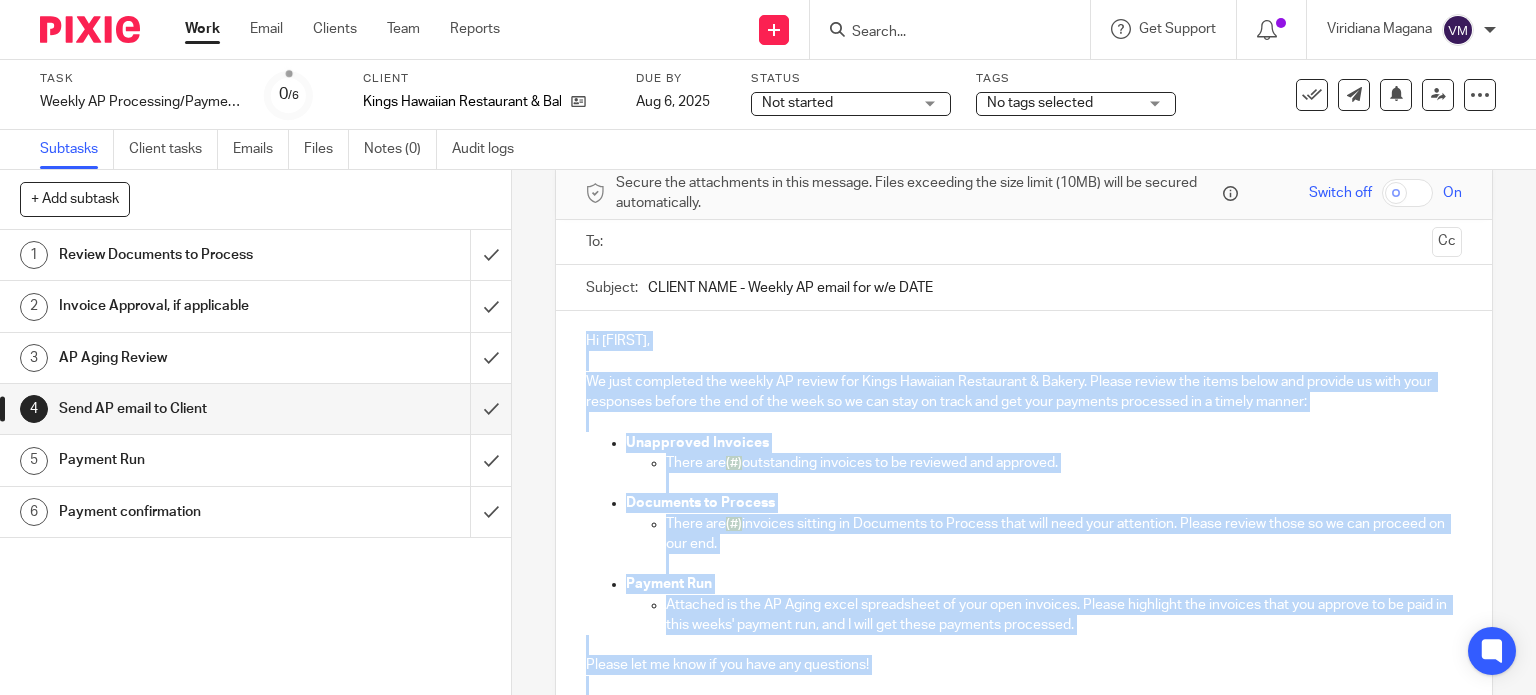 scroll, scrollTop: 0, scrollLeft: 0, axis: both 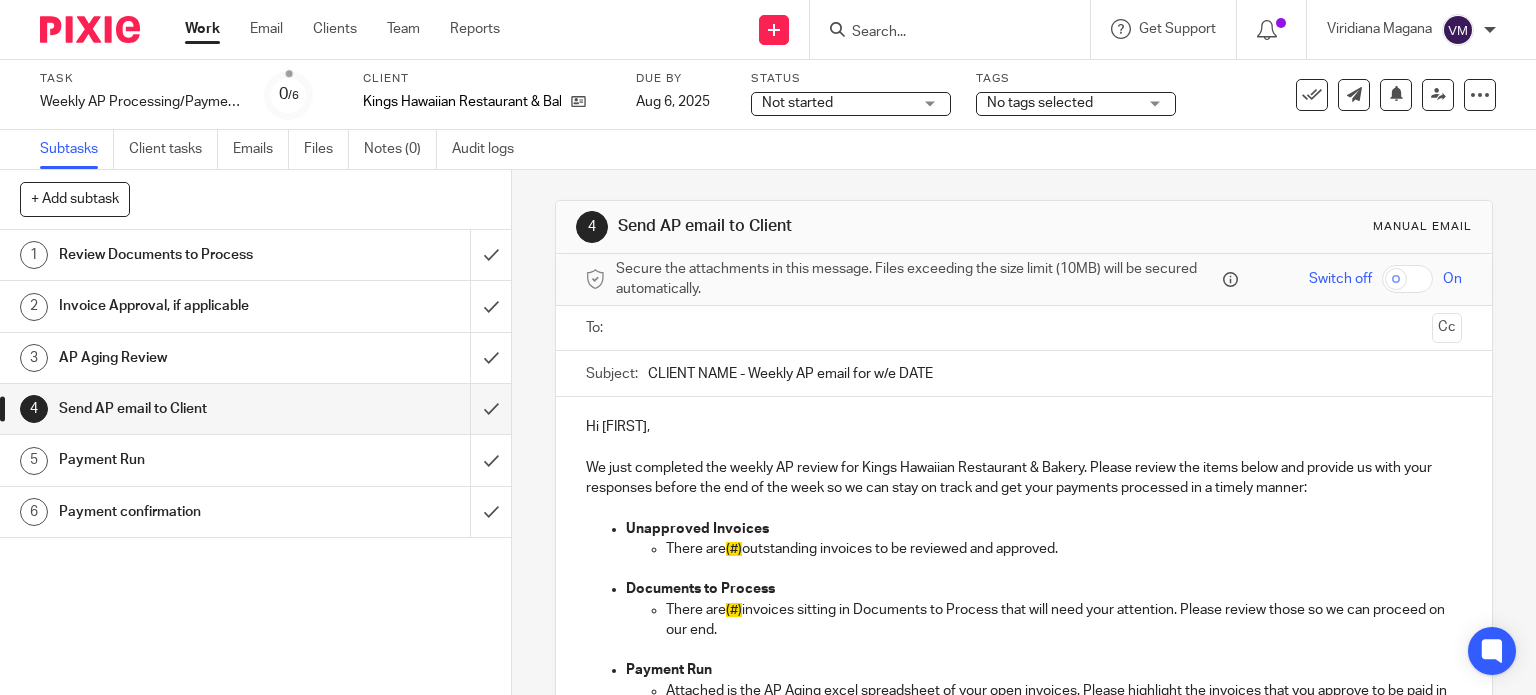 drag, startPoint x: 728, startPoint y: 371, endPoint x: 628, endPoint y: 368, distance: 100.04499 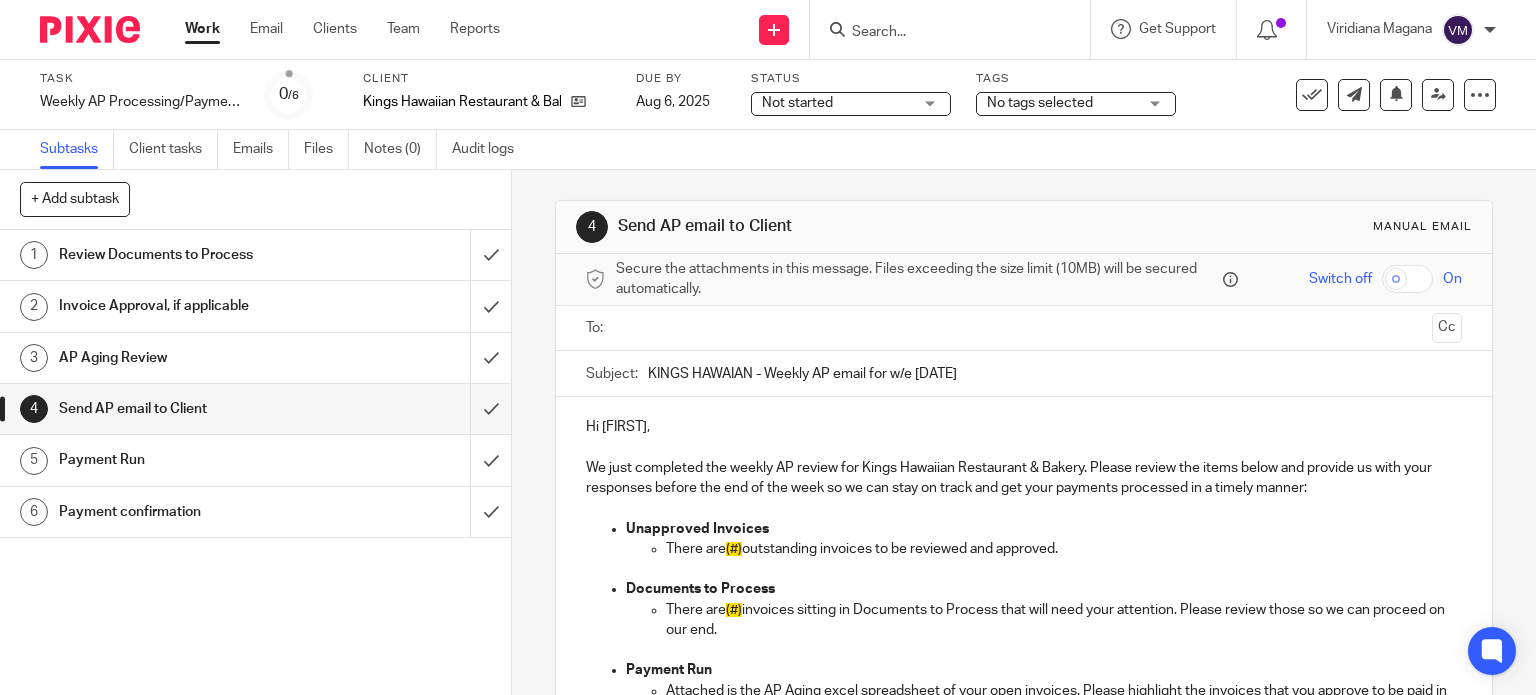 drag, startPoint x: 952, startPoint y: 371, endPoint x: 910, endPoint y: 374, distance: 42.107006 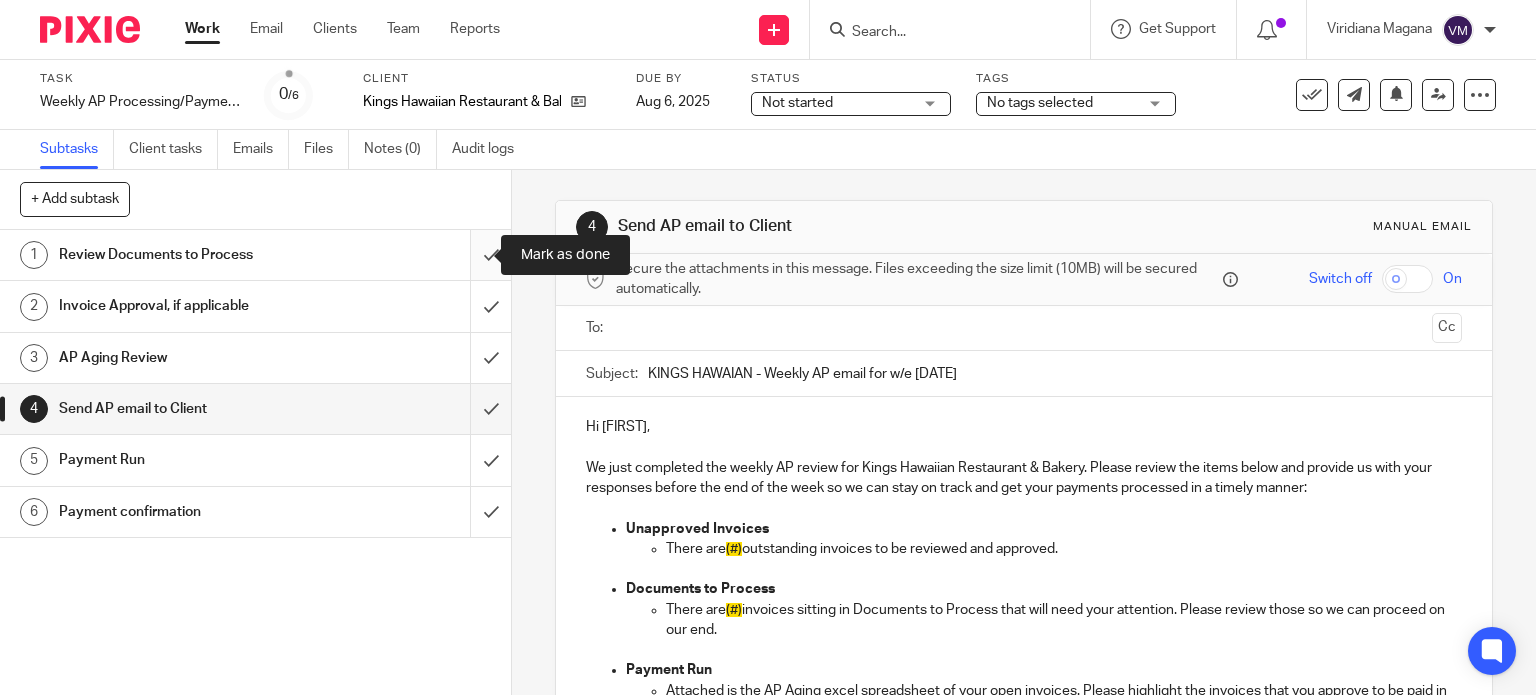 click at bounding box center [255, 255] 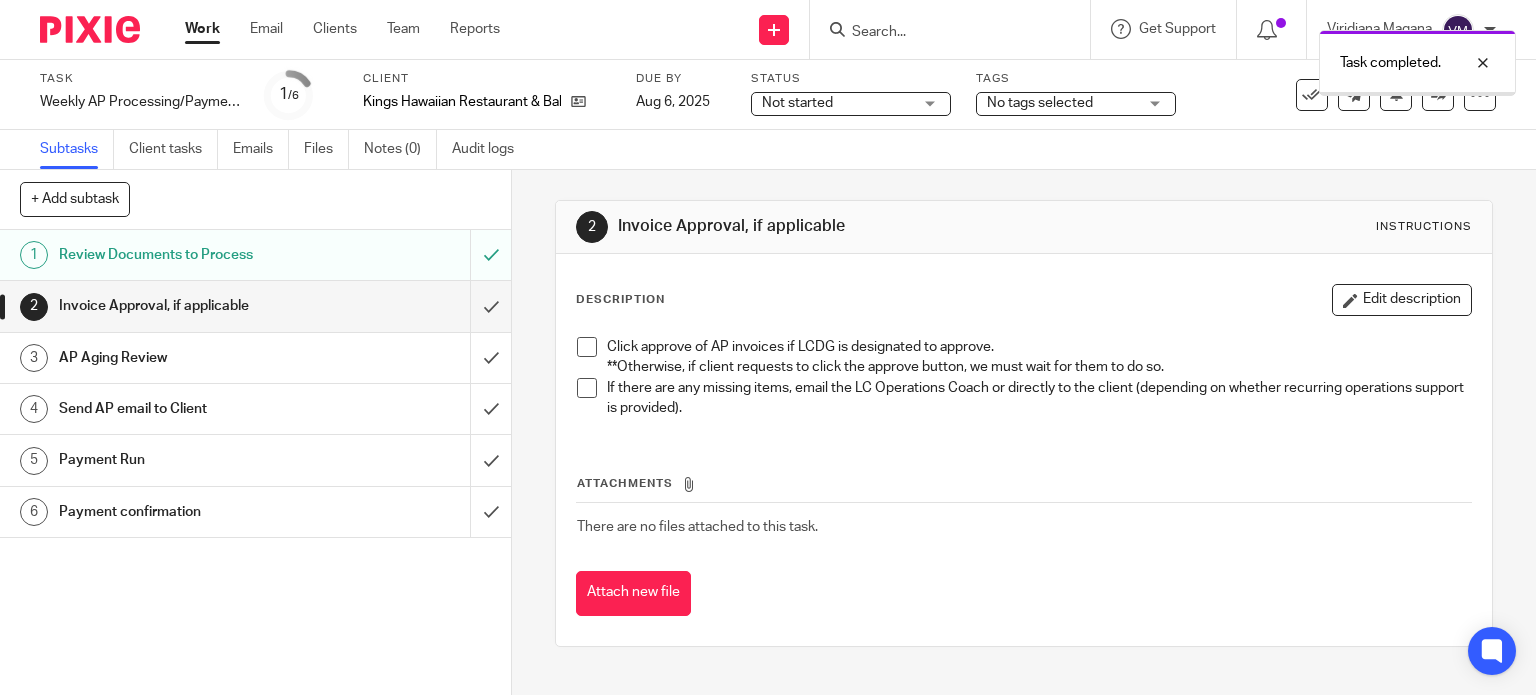 scroll, scrollTop: 0, scrollLeft: 0, axis: both 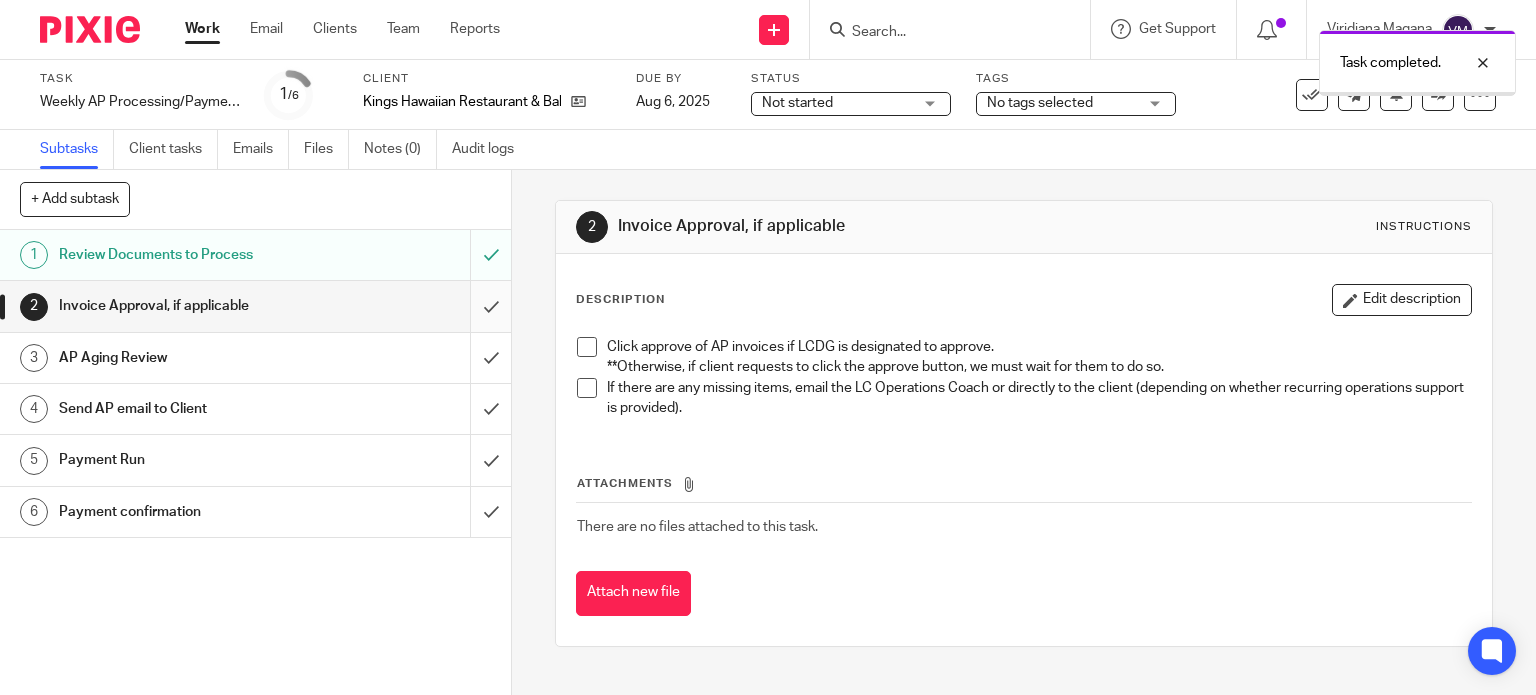 drag, startPoint x: 0, startPoint y: 0, endPoint x: 475, endPoint y: 303, distance: 563.41284 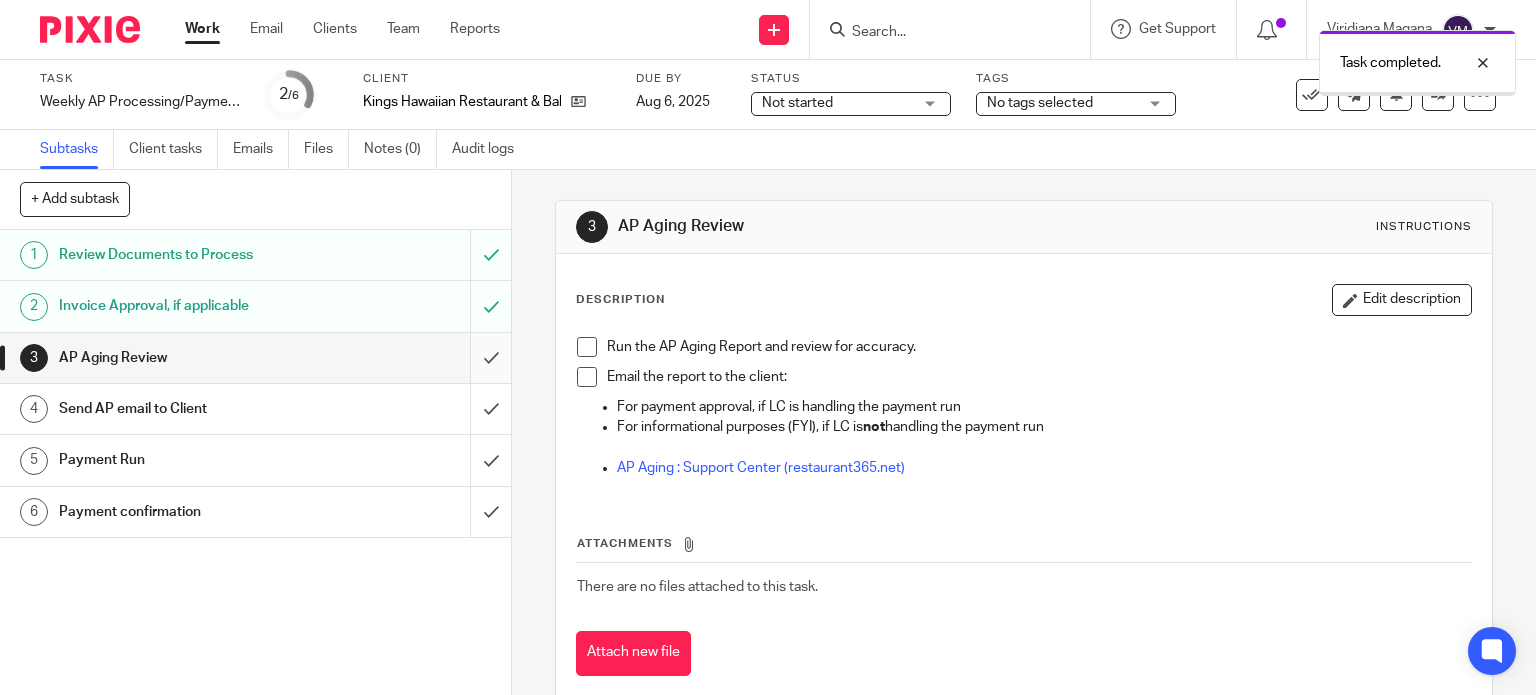 scroll, scrollTop: 0, scrollLeft: 0, axis: both 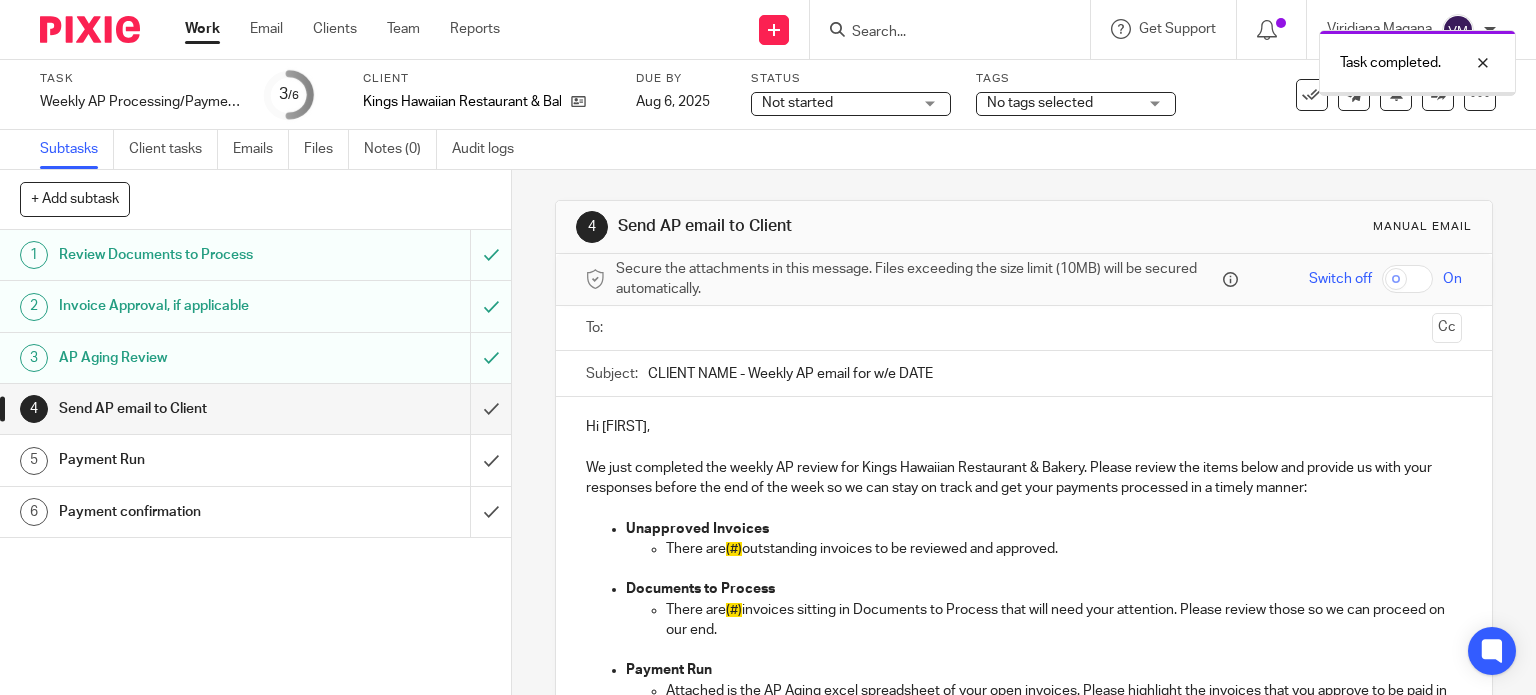 click at bounding box center (255, 409) 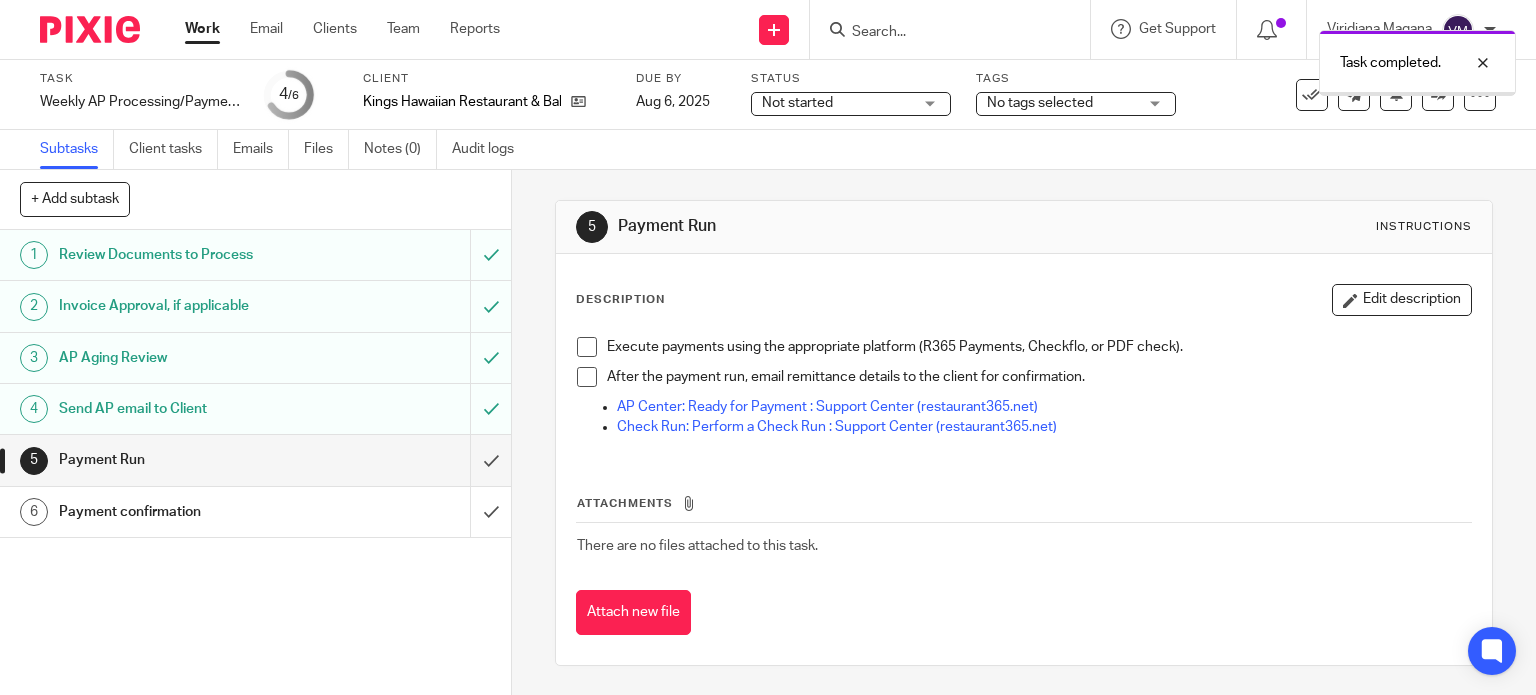 scroll, scrollTop: 0, scrollLeft: 0, axis: both 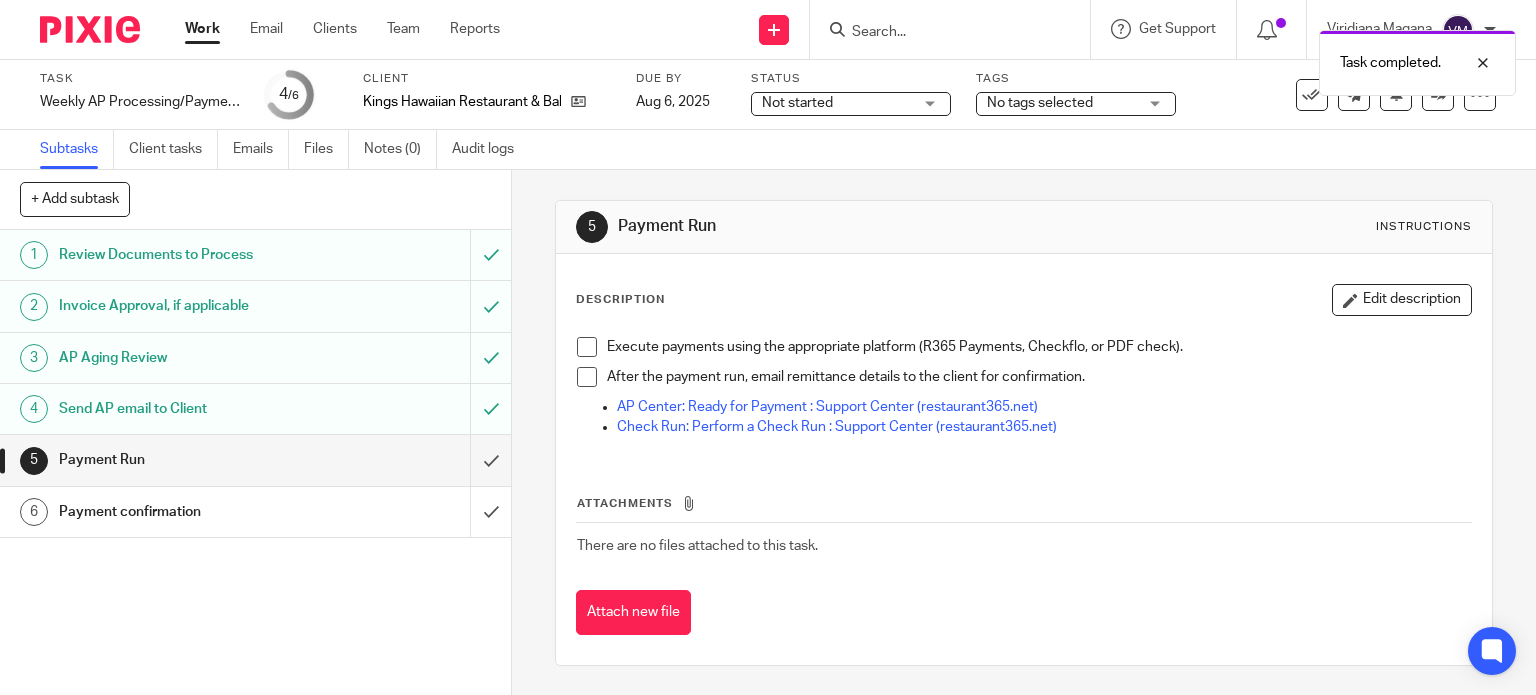 click on "Work" at bounding box center [202, 29] 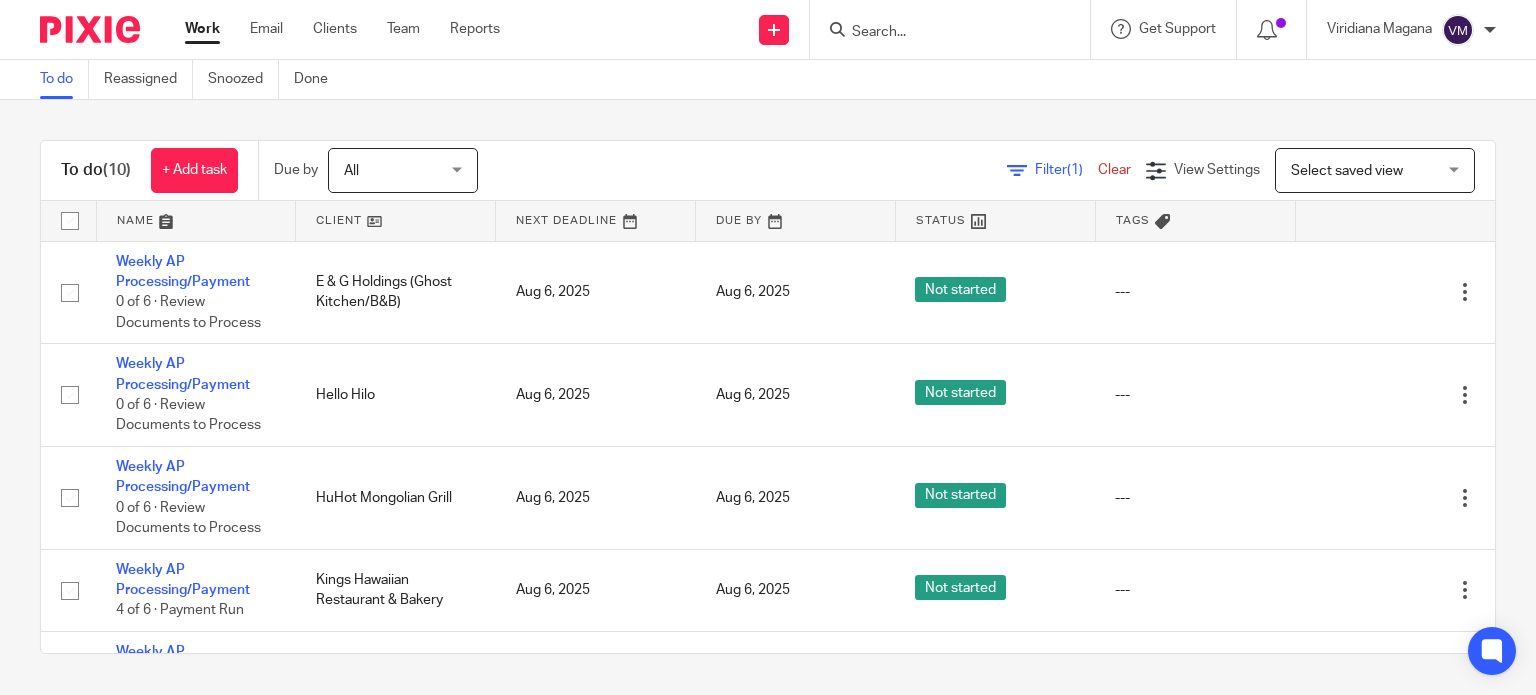 scroll, scrollTop: 0, scrollLeft: 0, axis: both 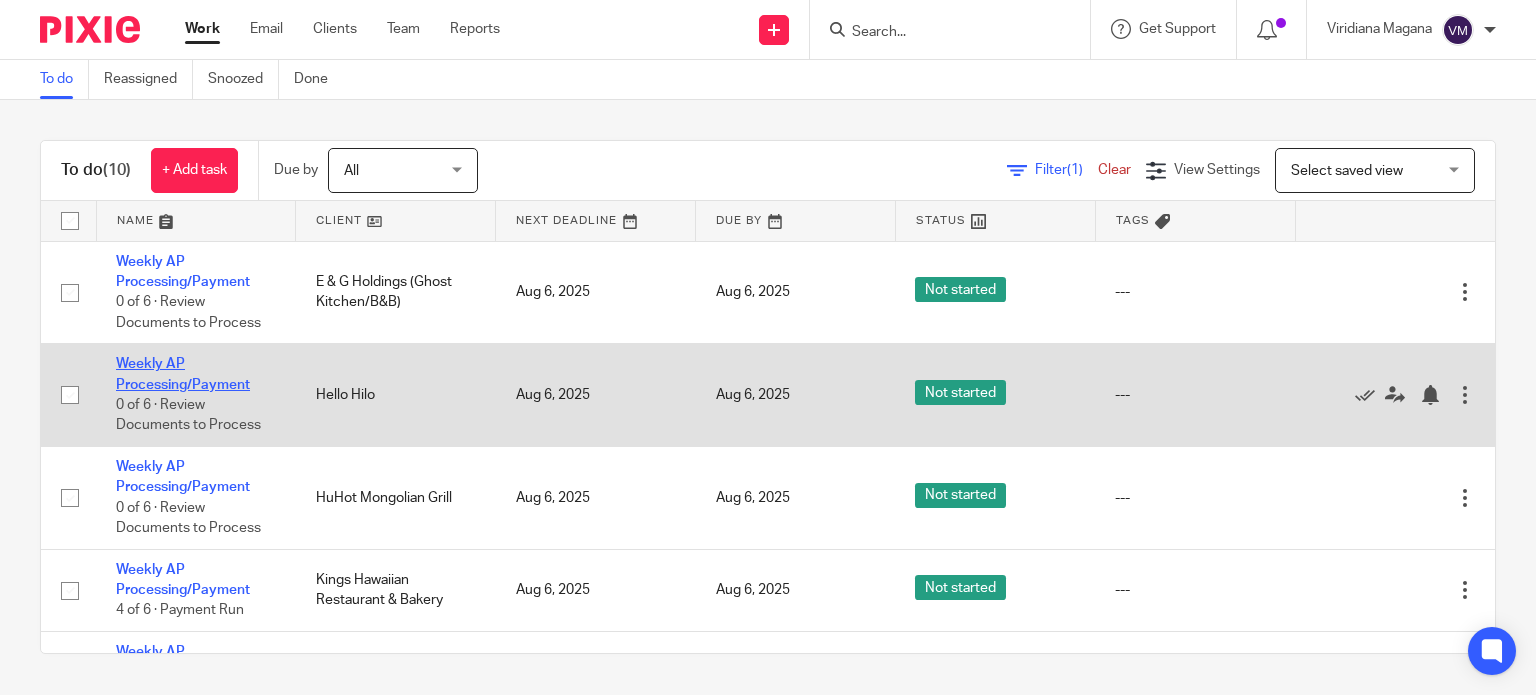 click on "Weekly AP Processing/Payment" at bounding box center [183, 374] 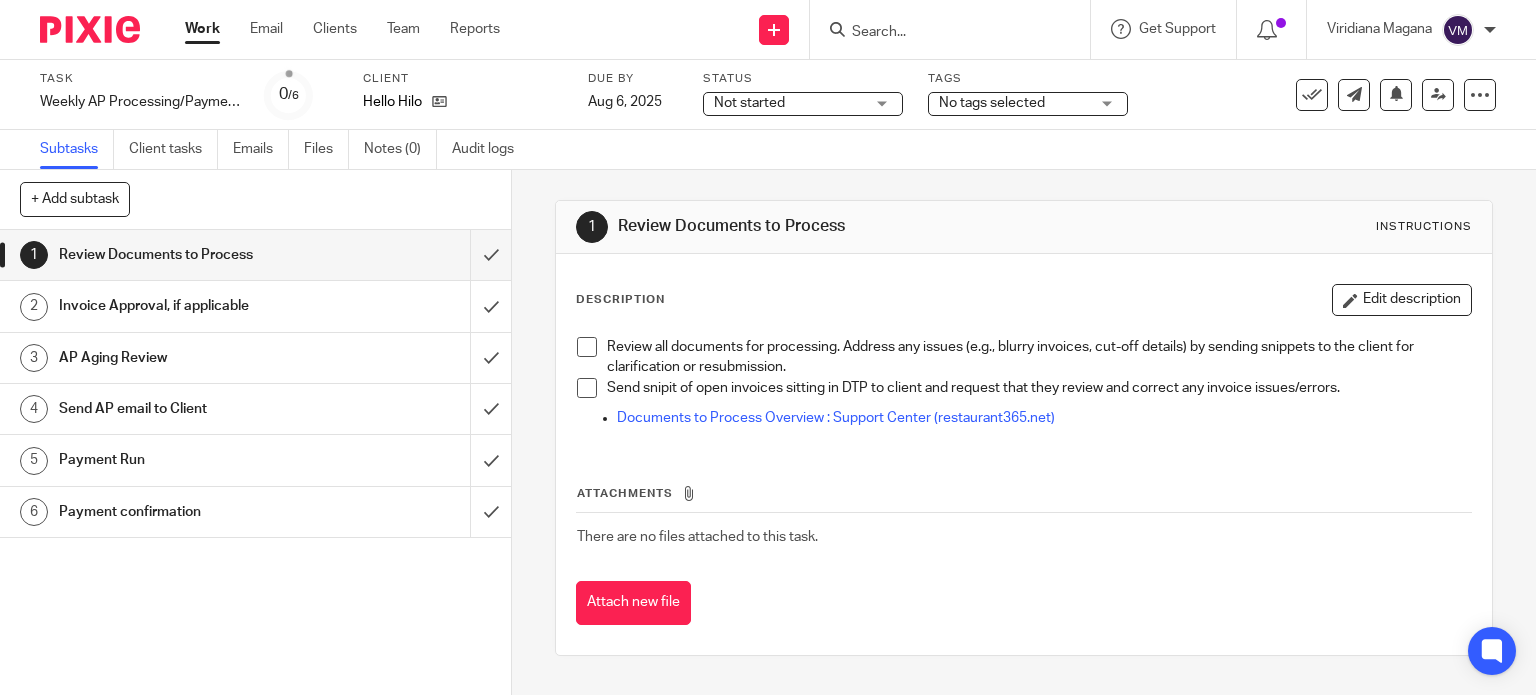 scroll, scrollTop: 0, scrollLeft: 0, axis: both 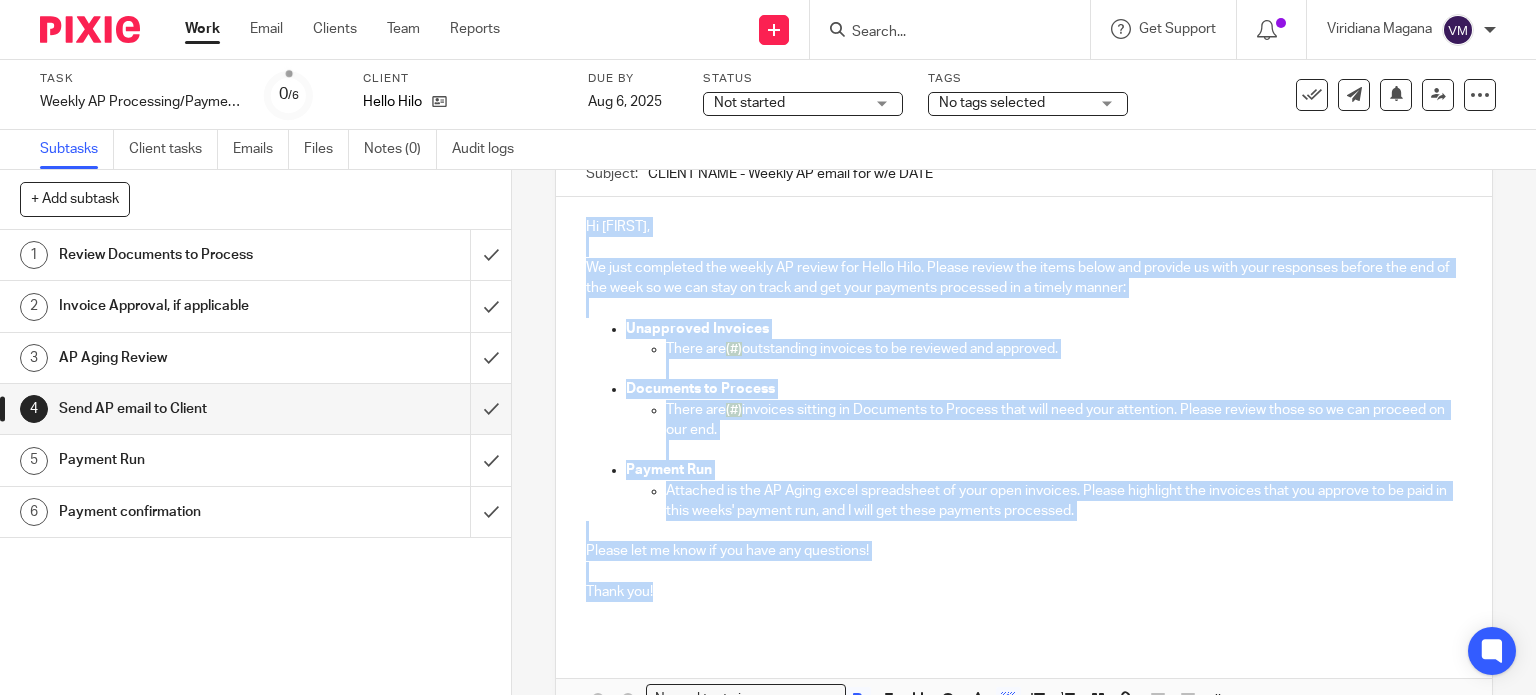 drag, startPoint x: 581, startPoint y: 226, endPoint x: 656, endPoint y: 588, distance: 369.6877 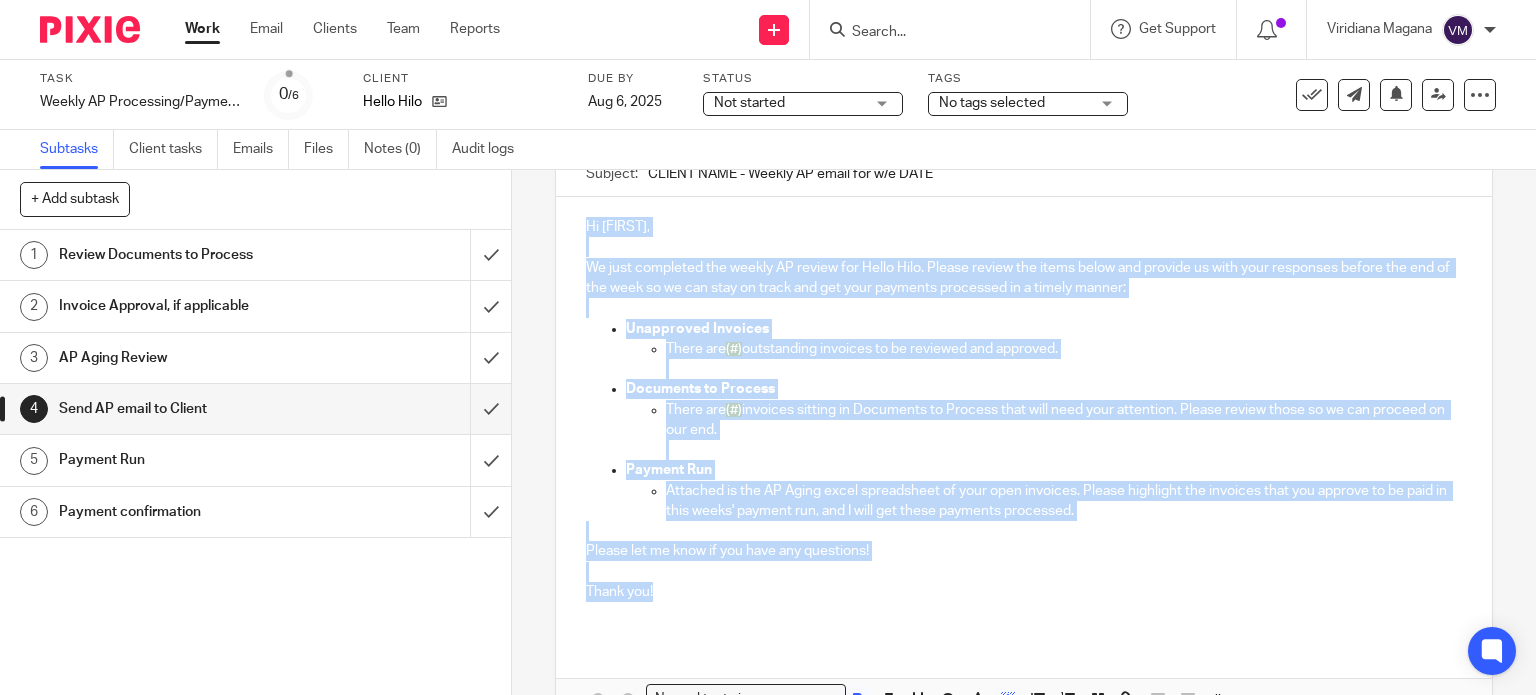 click on "Hi Tasha, We just completed the weekly AP review for Hello Hilo. Please review the items below and provide us with your responses before the end of the week so we can stay on track and get your payments processed in a timely manner: Unapproved Invoices There are  (#)  outstanding invoices to be reviewed and approved. Documents to Process There are  (#)  invoices sitting in Documents to Process that will need your attention. Please review those so we can proceed on our end. Payment Run Attached is the AP Aging excel spreadsheet of your open invoices. Please highlight the invoices that you approve to be paid in this weeks' payment run, and I will get these payments processed. Please let me know if you have any questions! Thank you!" at bounding box center [1024, 417] 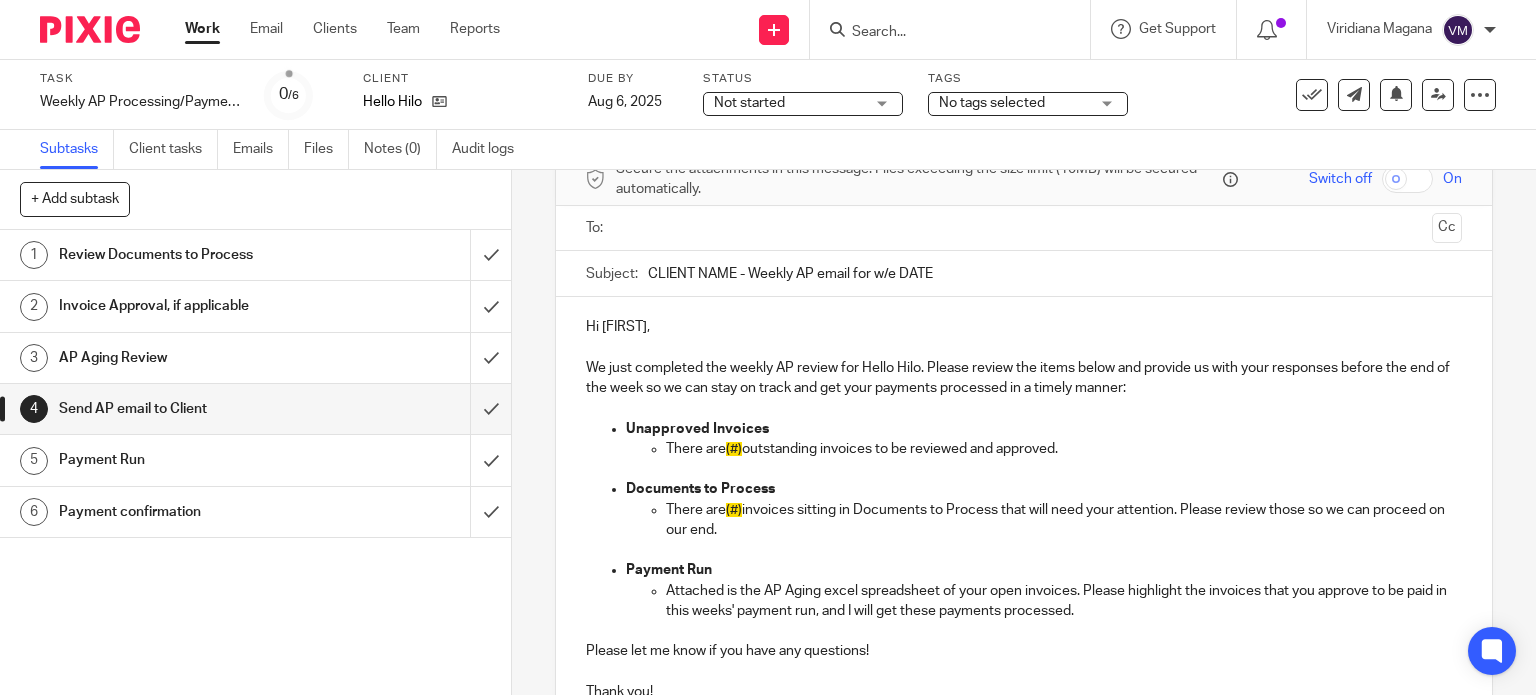 drag, startPoint x: 958, startPoint y: 271, endPoint x: 644, endPoint y: 275, distance: 314.02548 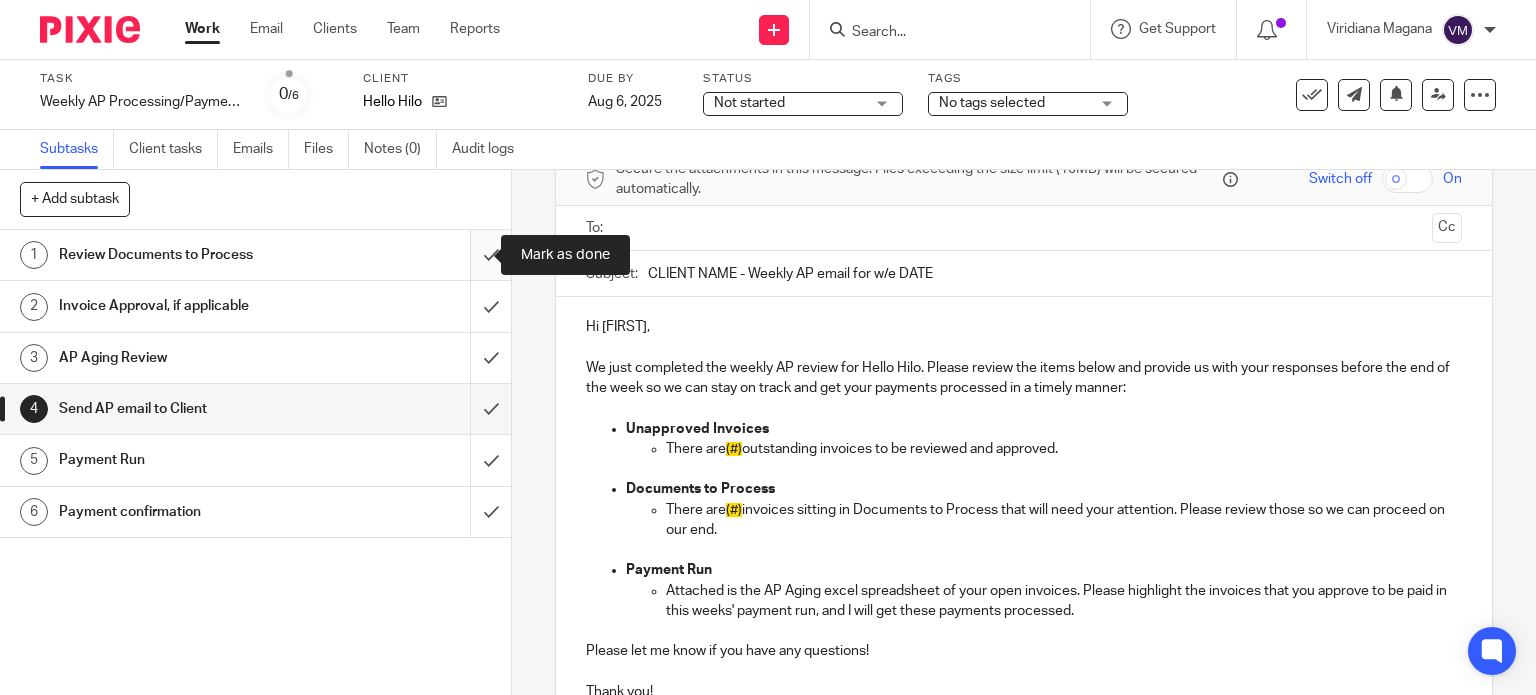click at bounding box center [255, 255] 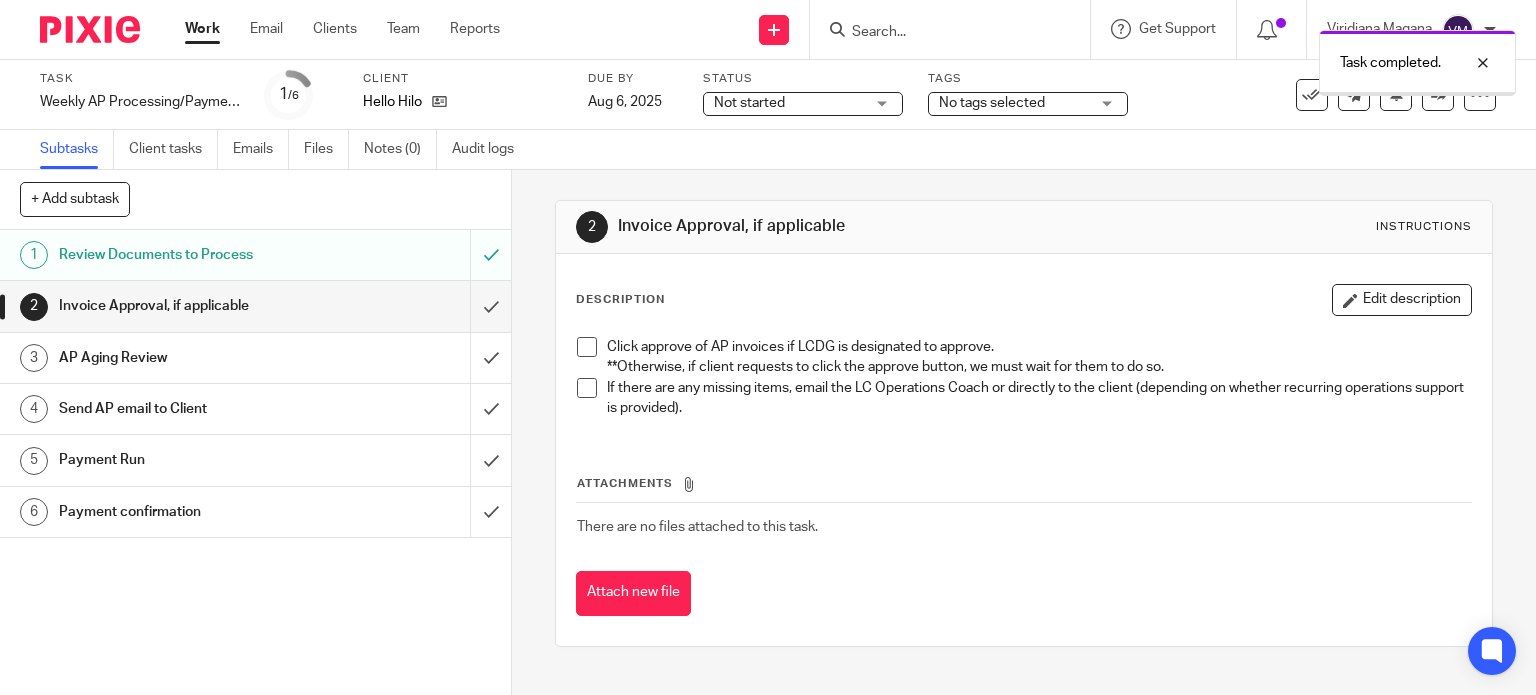 scroll, scrollTop: 0, scrollLeft: 0, axis: both 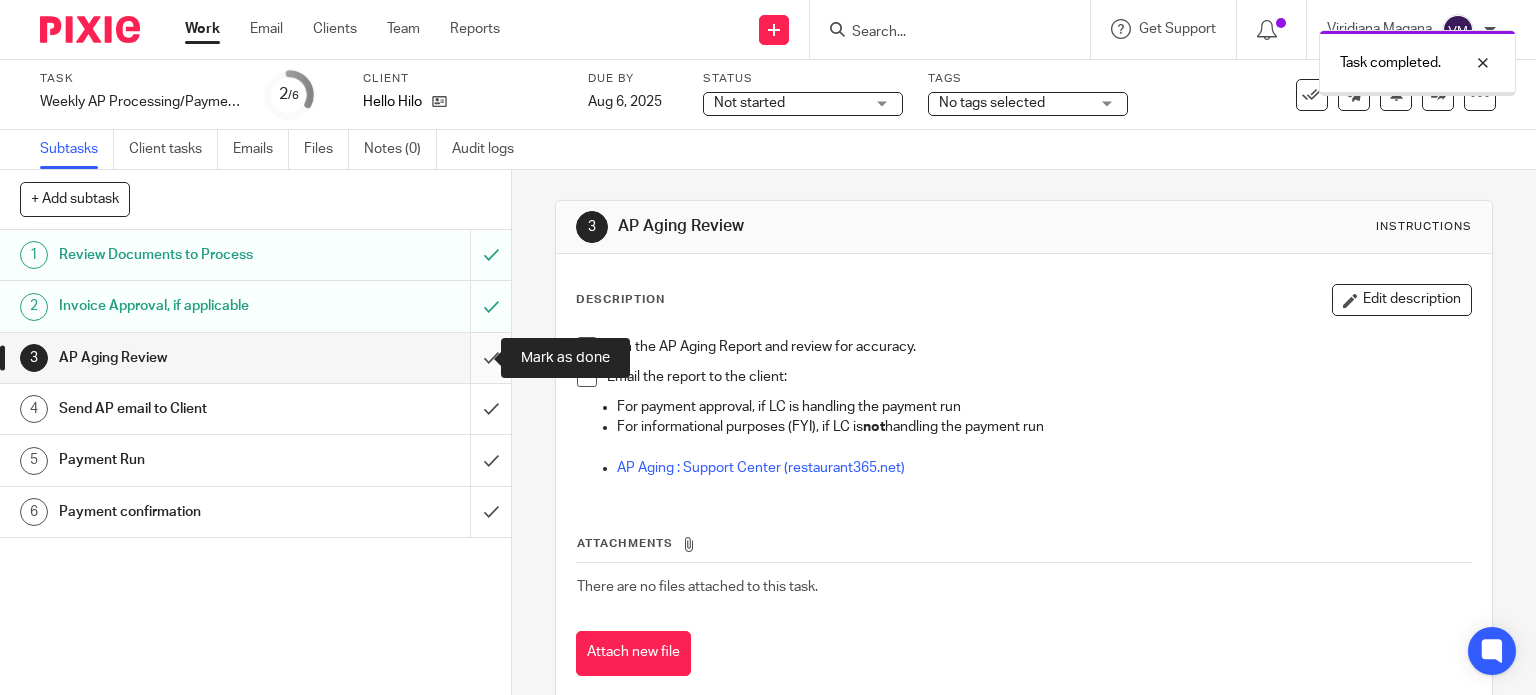 click at bounding box center [255, 358] 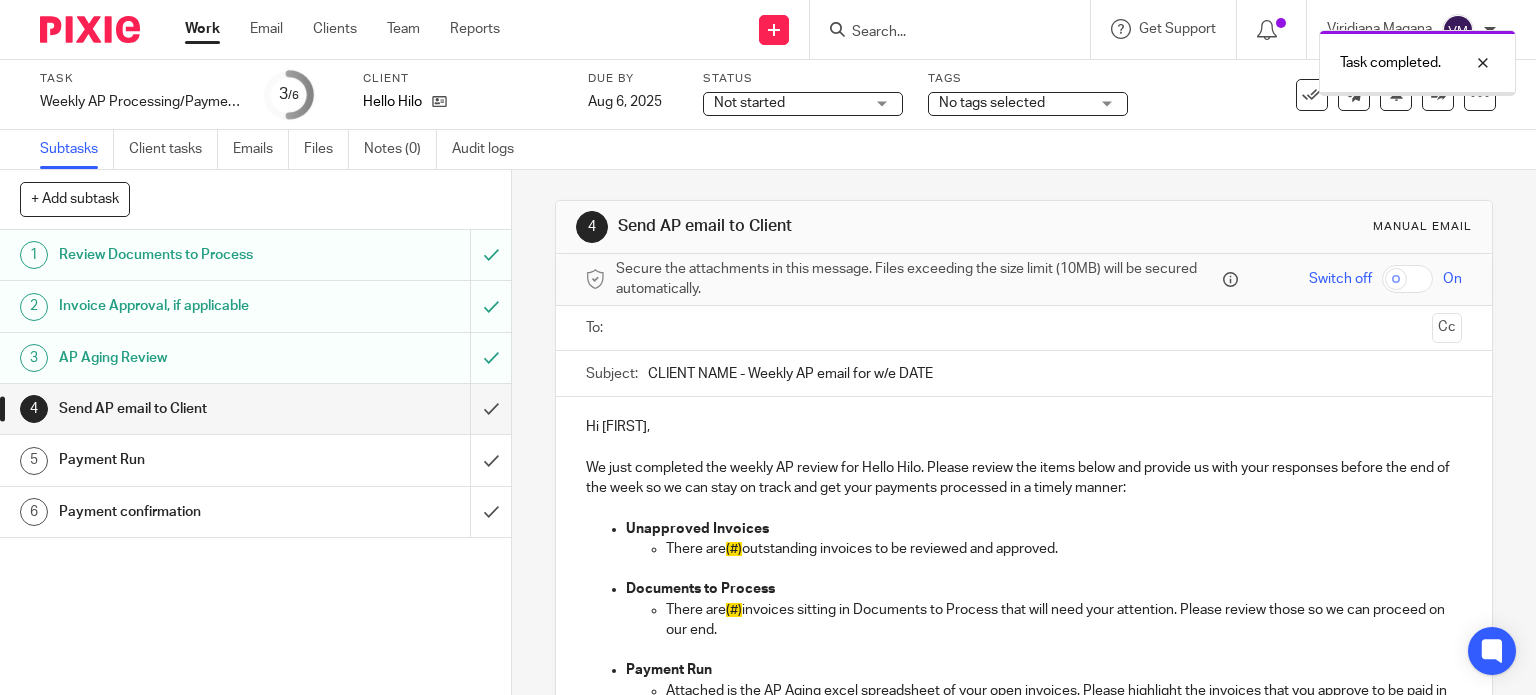 scroll, scrollTop: 0, scrollLeft: 0, axis: both 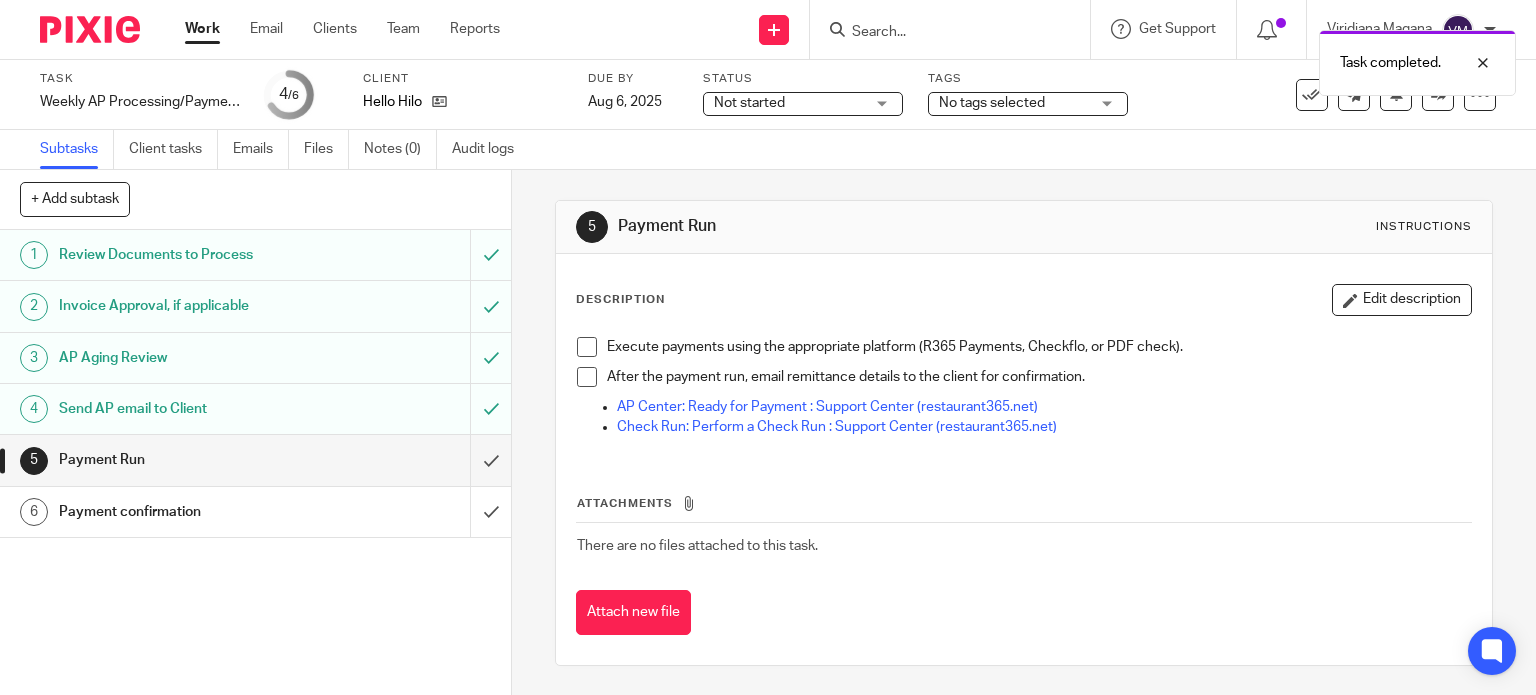 click on "Work" at bounding box center (202, 29) 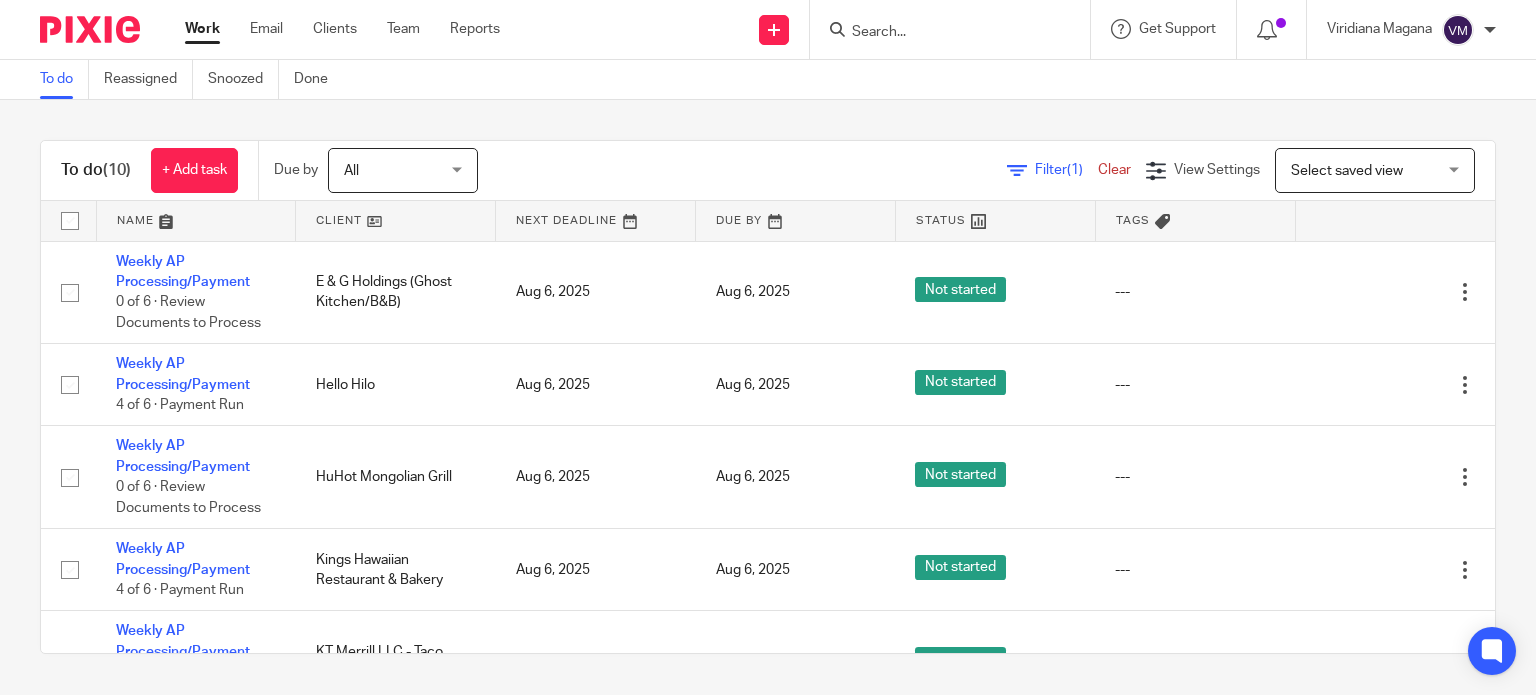 scroll, scrollTop: 0, scrollLeft: 0, axis: both 